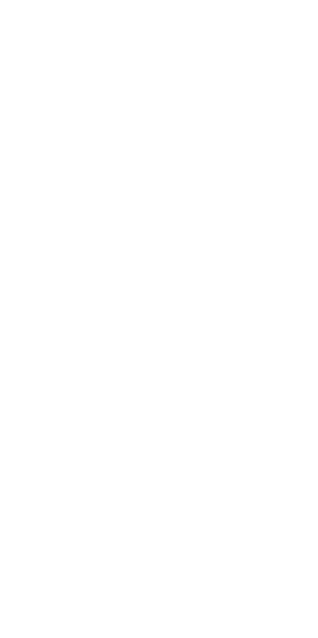 scroll, scrollTop: 0, scrollLeft: 0, axis: both 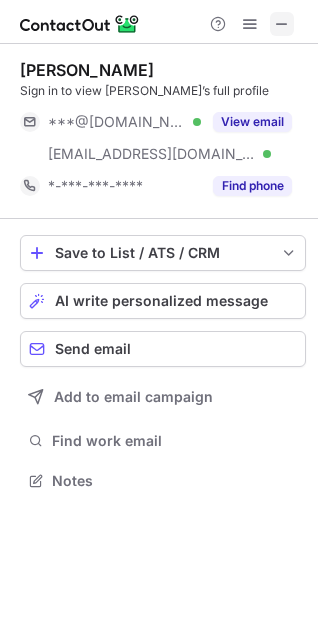 click at bounding box center [282, 24] 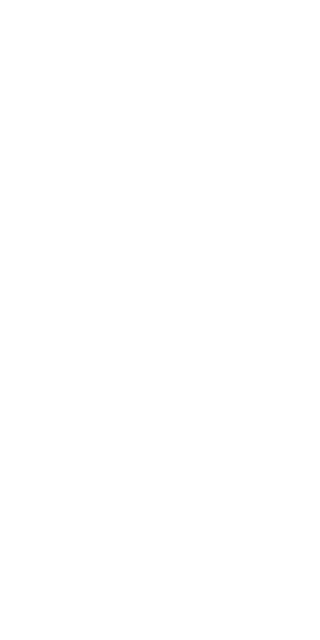 scroll, scrollTop: 0, scrollLeft: 0, axis: both 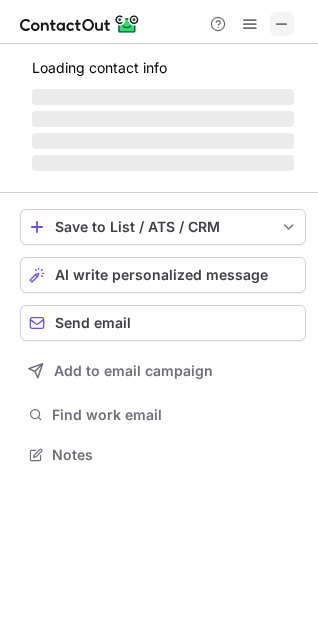 click at bounding box center [282, 24] 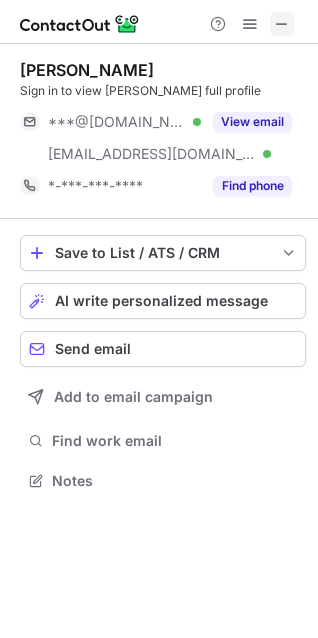 scroll, scrollTop: 10, scrollLeft: 10, axis: both 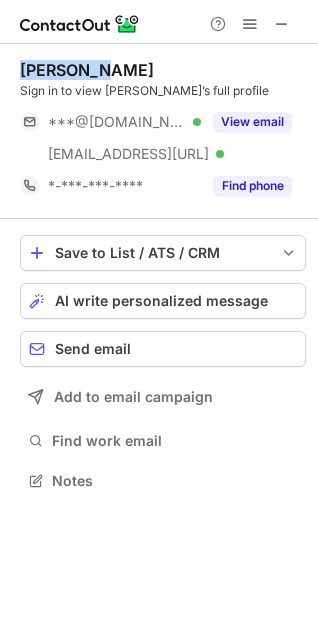 drag, startPoint x: 97, startPoint y: 68, endPoint x: 11, endPoint y: 69, distance: 86.00581 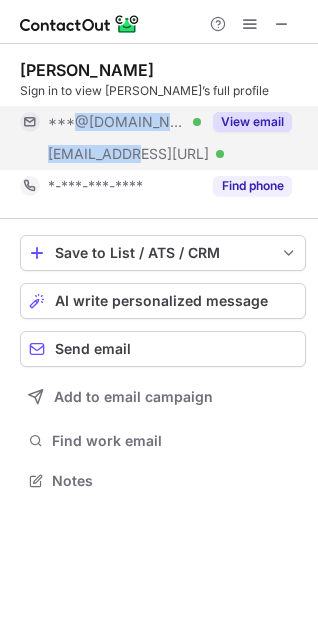 drag, startPoint x: 72, startPoint y: 105, endPoint x: 129, endPoint y: 154, distance: 75.16648 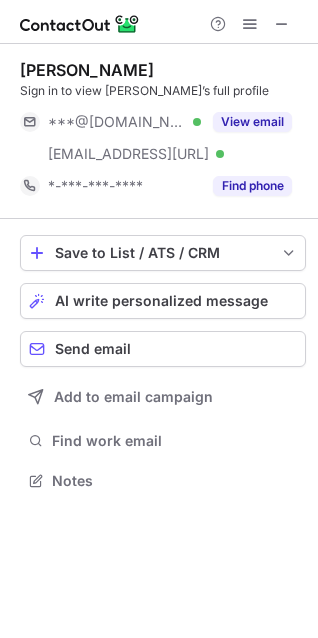 click on "Stephen L." at bounding box center (163, 70) 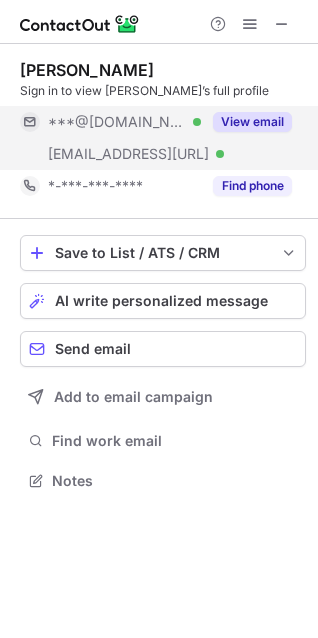 click on "View email" at bounding box center [252, 122] 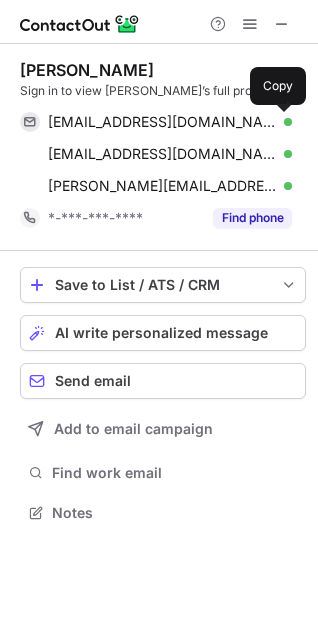 scroll, scrollTop: 10, scrollLeft: 10, axis: both 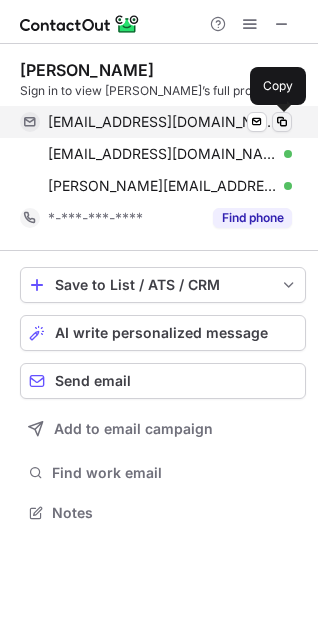 click at bounding box center [282, 122] 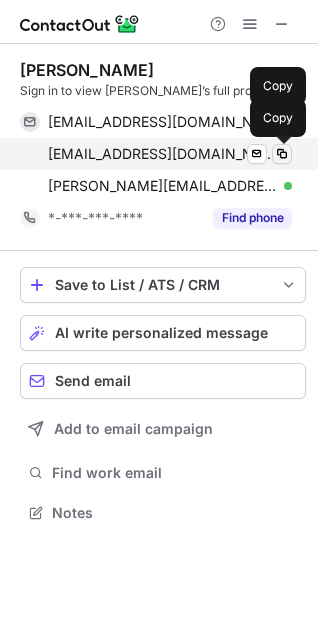 click at bounding box center [282, 154] 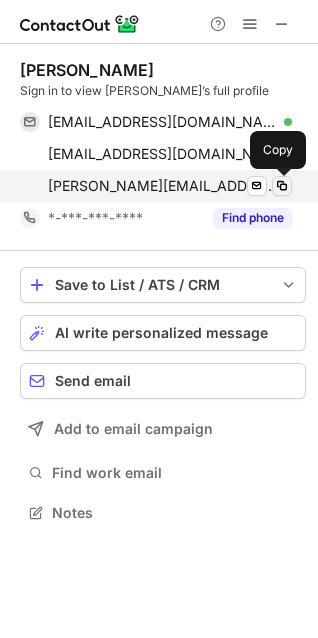 click at bounding box center [282, 186] 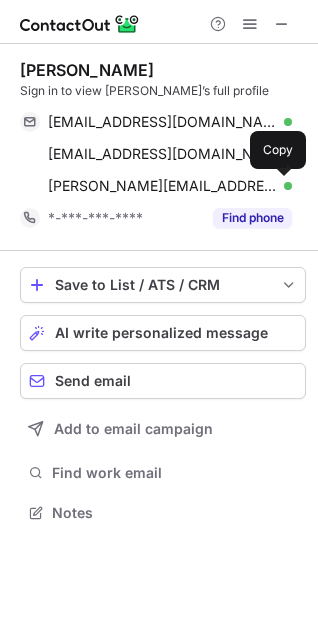 click on "Stephen L." at bounding box center (87, 70) 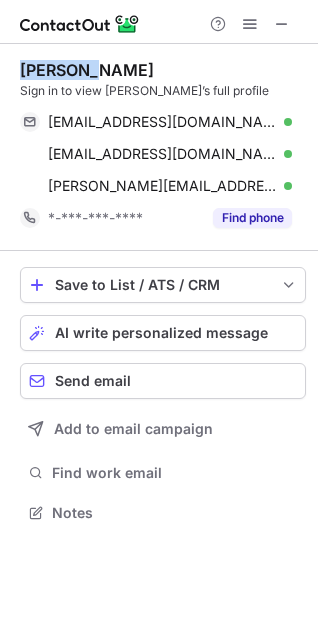 click on "Stephen L." at bounding box center [87, 70] 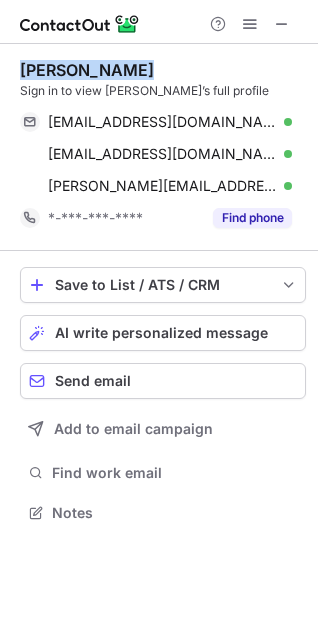 click on "Stephen L." at bounding box center [87, 70] 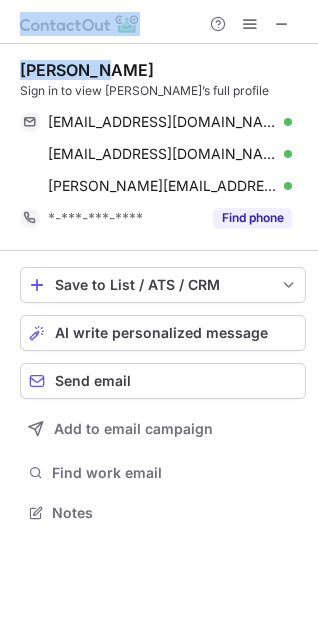 drag, startPoint x: 94, startPoint y: 68, endPoint x: -30, endPoint y: 78, distance: 124.40257 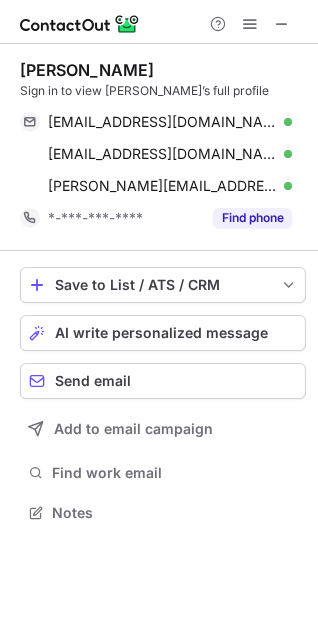 click on "Stephen L." at bounding box center (163, 70) 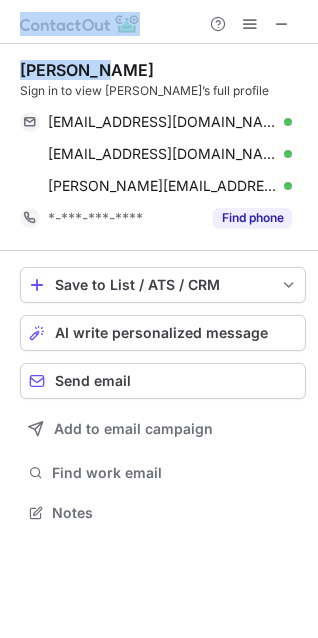 drag, startPoint x: 97, startPoint y: 68, endPoint x: -7, endPoint y: 73, distance: 104.120125 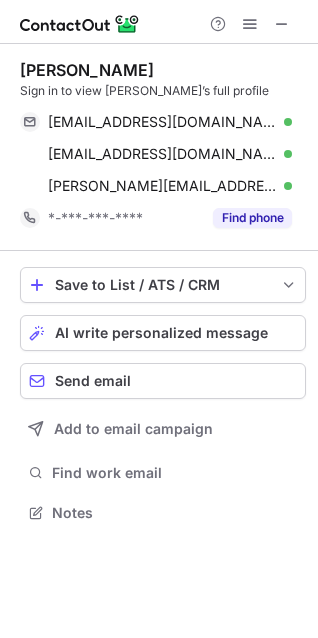click on "Stephen L. Sign in to view Stephen’s full profile w13738@gmail.com Verified Send email Copy stephenli2000@gmail.com Verified Send email Copy stephen@aotu.ai Verified Send email Copy *-***-***-**** Find phone" at bounding box center (163, 147) 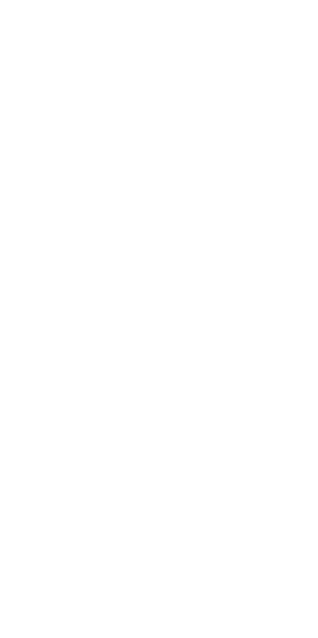 scroll, scrollTop: 0, scrollLeft: 0, axis: both 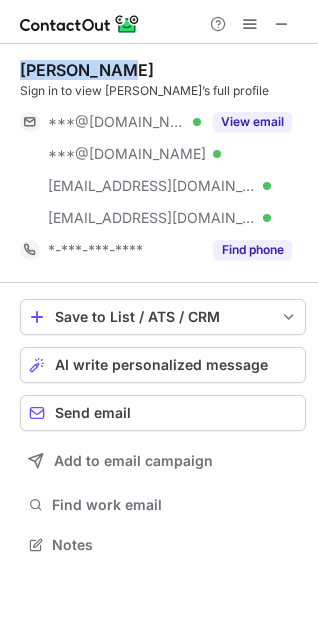 drag, startPoint x: 108, startPoint y: 68, endPoint x: 20, endPoint y: 69, distance: 88.005684 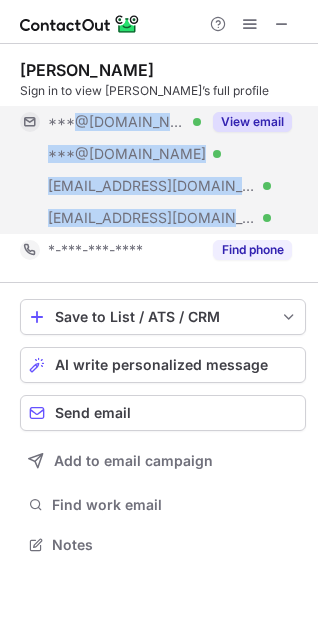 drag, startPoint x: 75, startPoint y: 102, endPoint x: 209, endPoint y: 220, distance: 178.54971 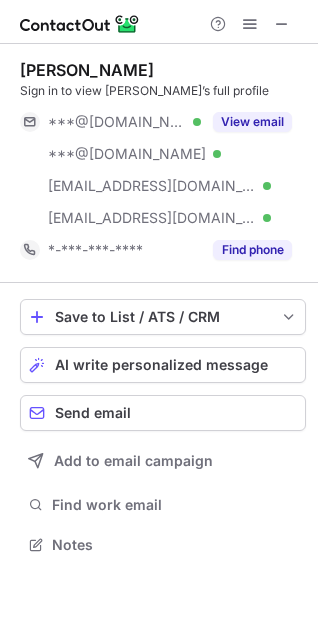 click on "Jeff Harper" at bounding box center [87, 70] 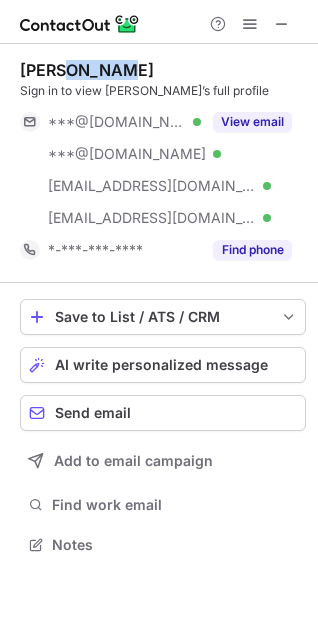 click on "Jeff Harper" at bounding box center (87, 70) 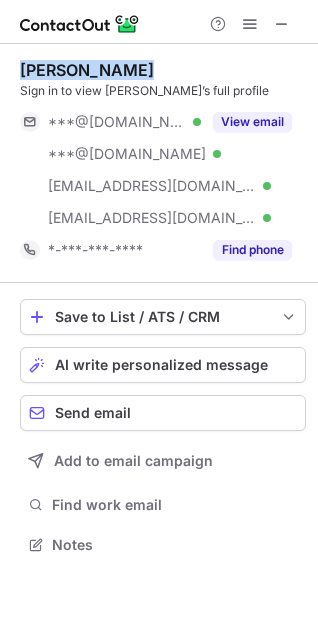 click on "Jeff Harper" at bounding box center (87, 70) 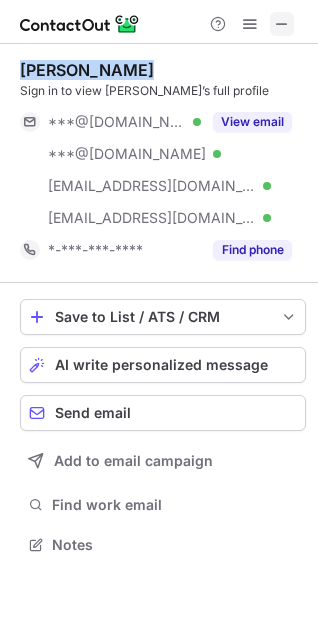 click at bounding box center [282, 24] 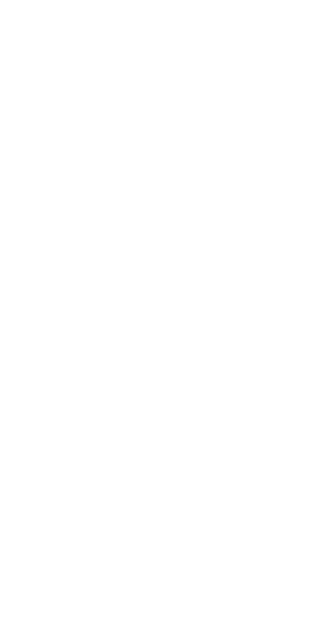 scroll, scrollTop: 0, scrollLeft: 0, axis: both 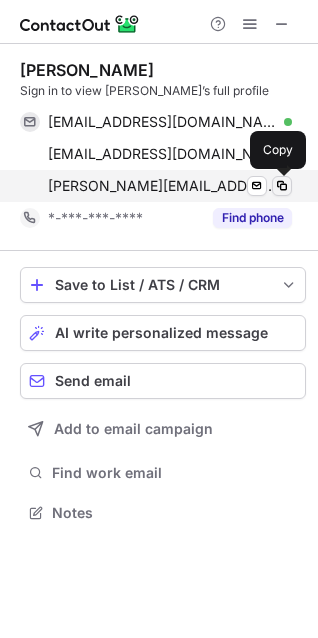 click at bounding box center [282, 186] 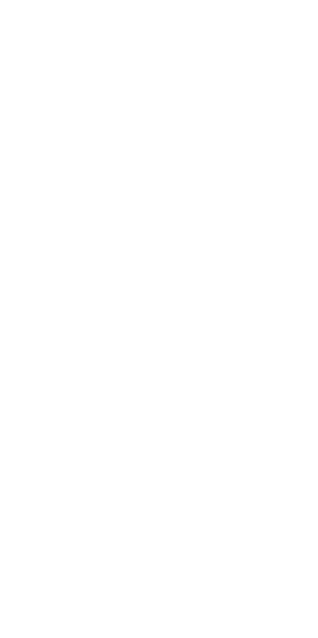 scroll, scrollTop: 0, scrollLeft: 0, axis: both 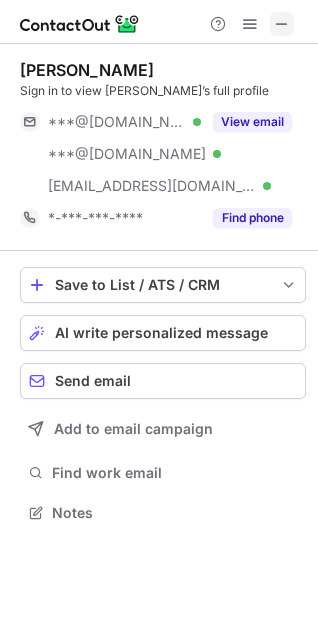click at bounding box center [282, 24] 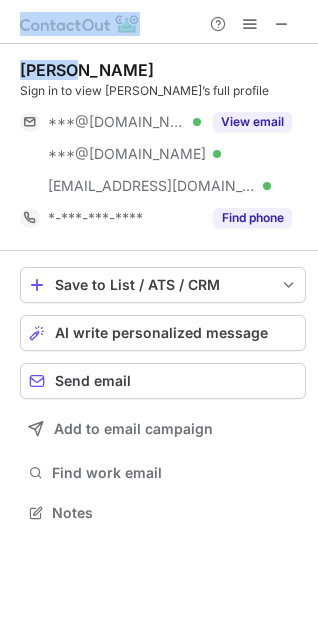 drag, startPoint x: 66, startPoint y: 68, endPoint x: -12, endPoint y: 68, distance: 78 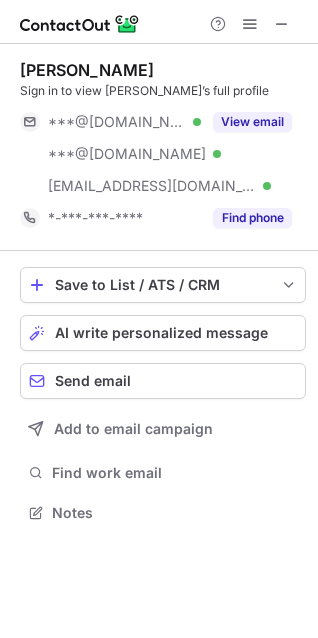 click on "Alex F." at bounding box center [163, 70] 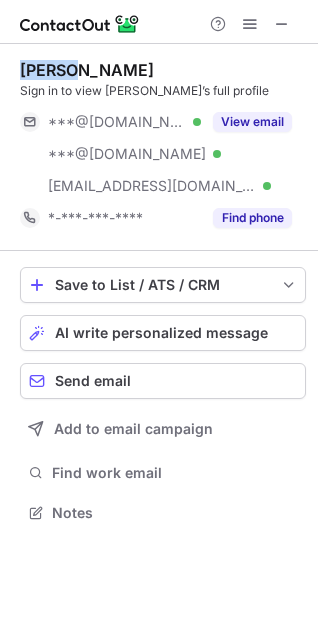 drag, startPoint x: 65, startPoint y: 67, endPoint x: 17, endPoint y: 67, distance: 48 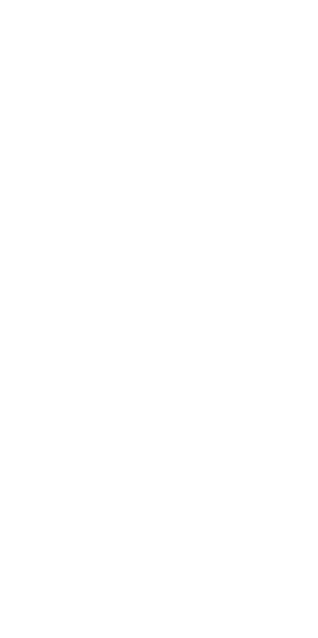 scroll, scrollTop: 0, scrollLeft: 0, axis: both 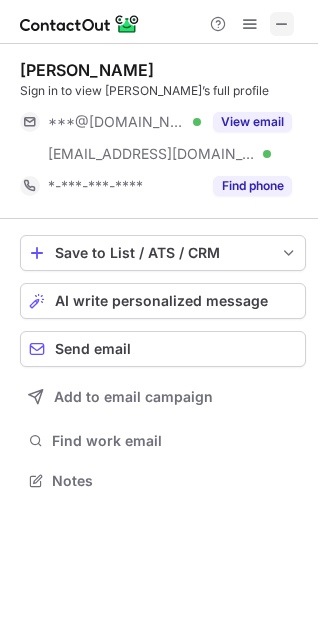 click at bounding box center [282, 24] 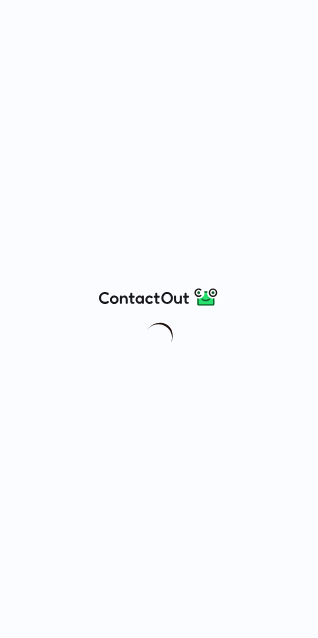 scroll, scrollTop: 0, scrollLeft: 0, axis: both 